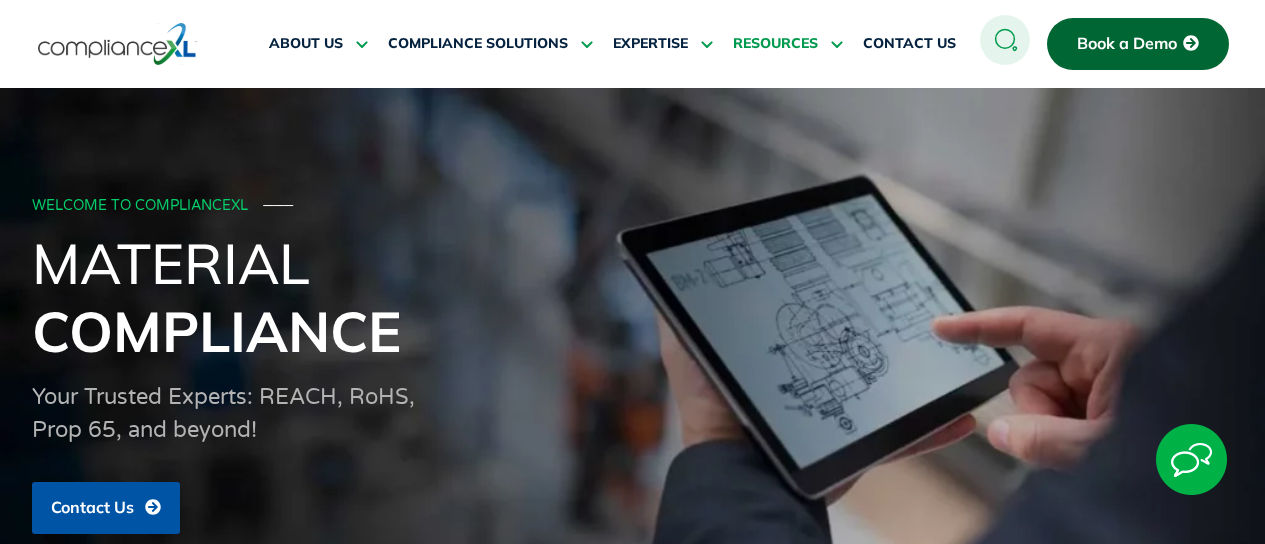 scroll, scrollTop: 0, scrollLeft: 0, axis: both 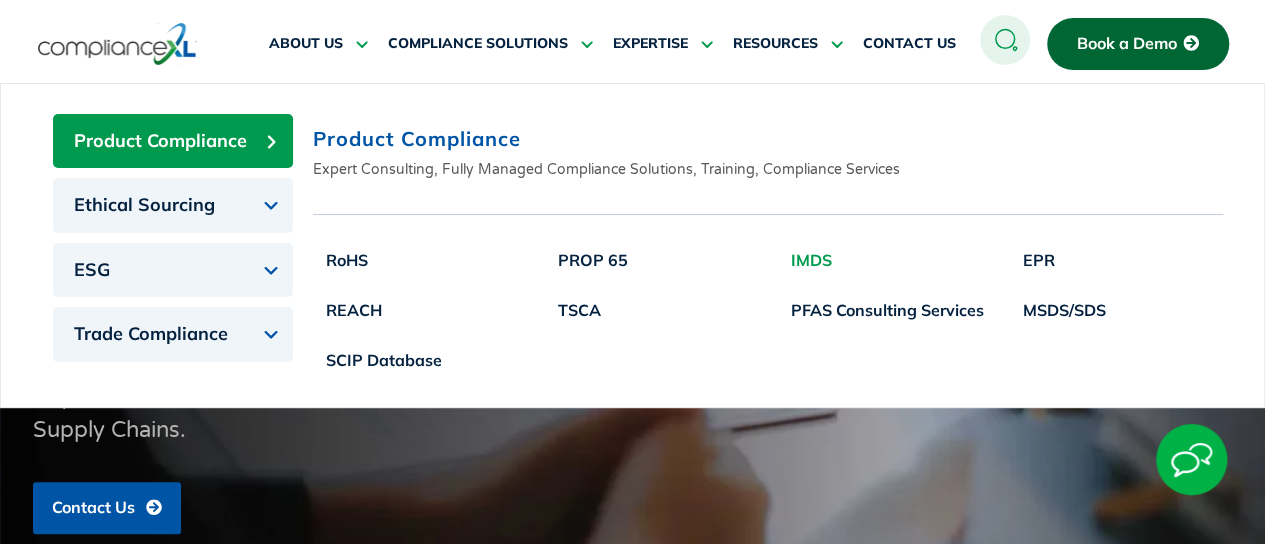 click on "IMDS" 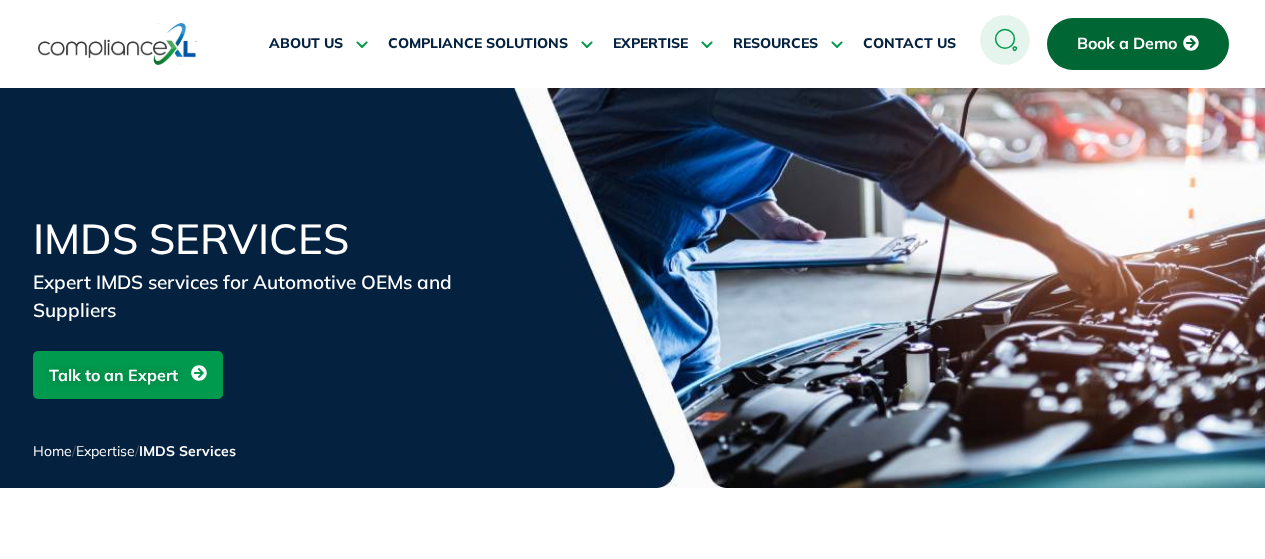 scroll, scrollTop: 0, scrollLeft: 0, axis: both 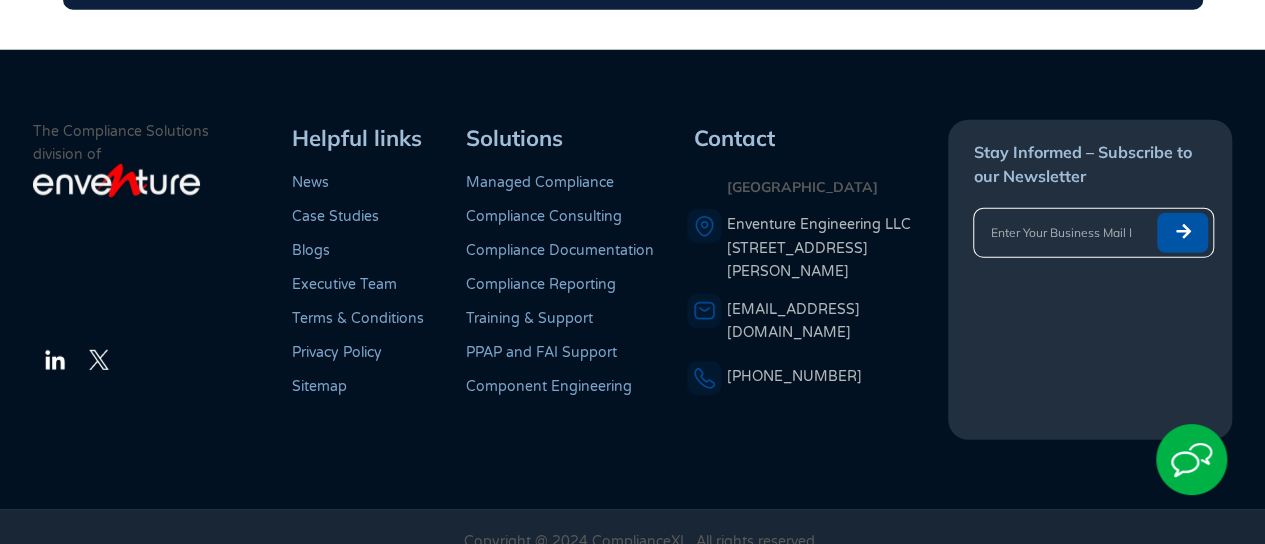 click on "Blogs" at bounding box center [311, 250] 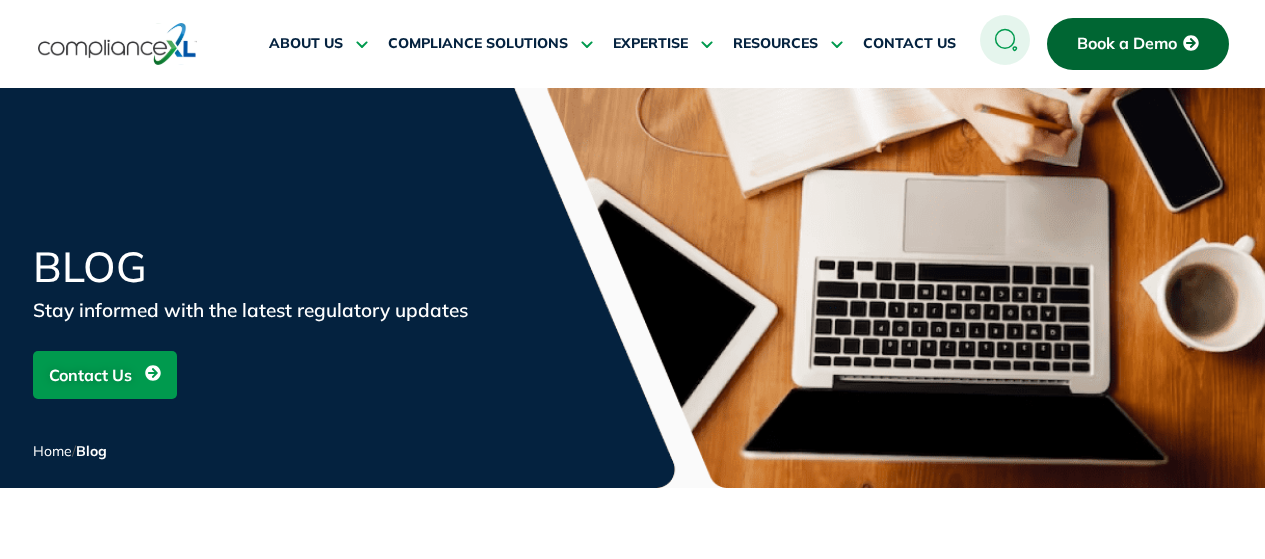 scroll, scrollTop: 140, scrollLeft: 0, axis: vertical 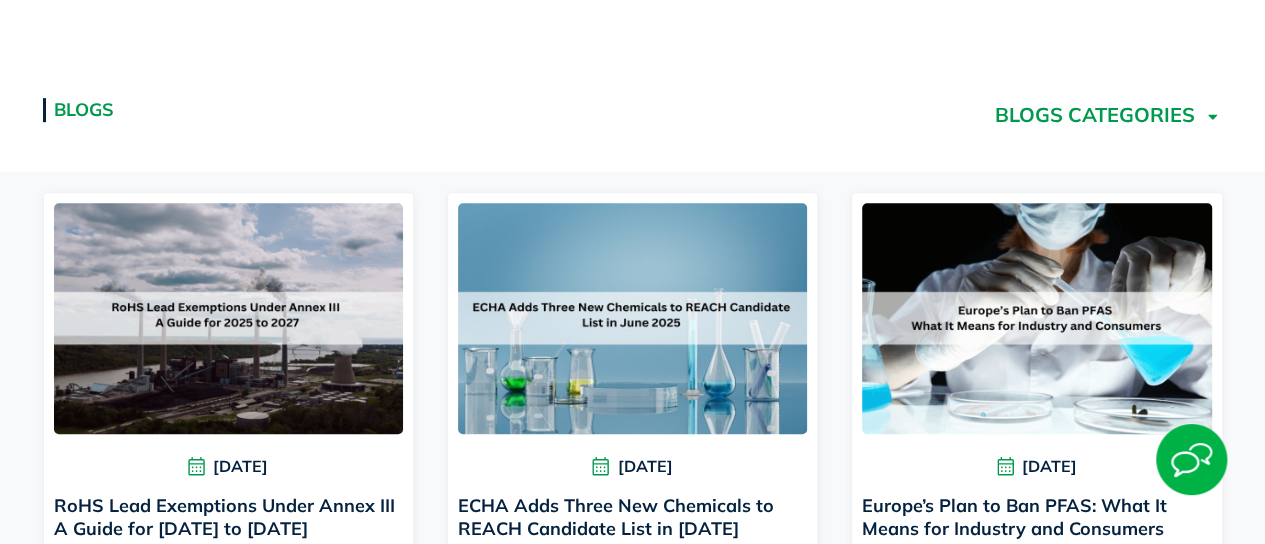 click 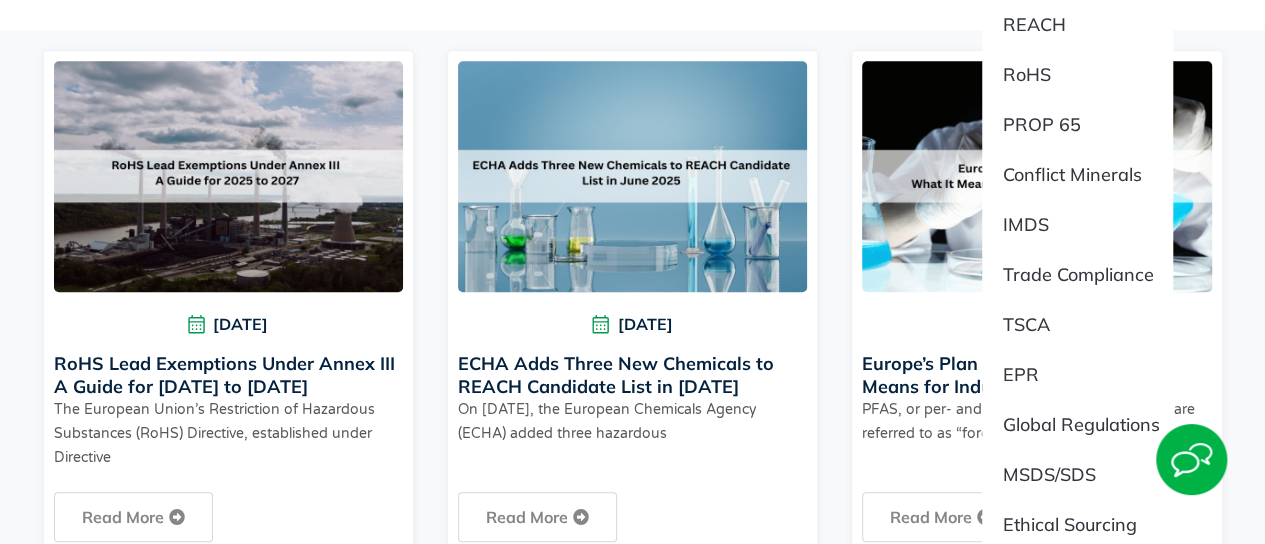 scroll, scrollTop: 500, scrollLeft: 0, axis: vertical 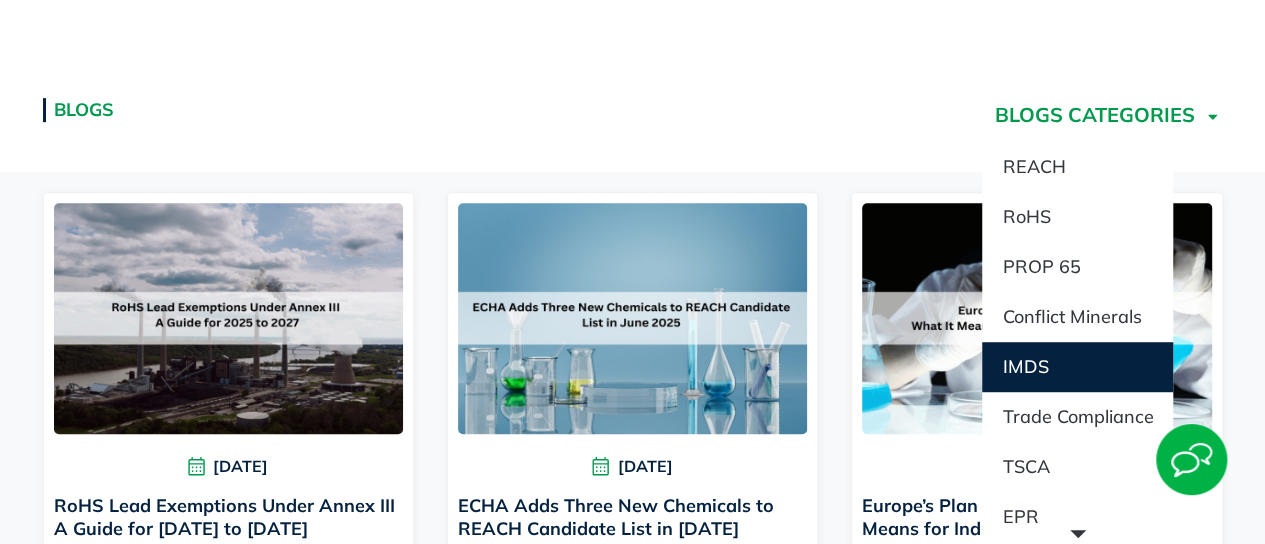 click on "IMDS" 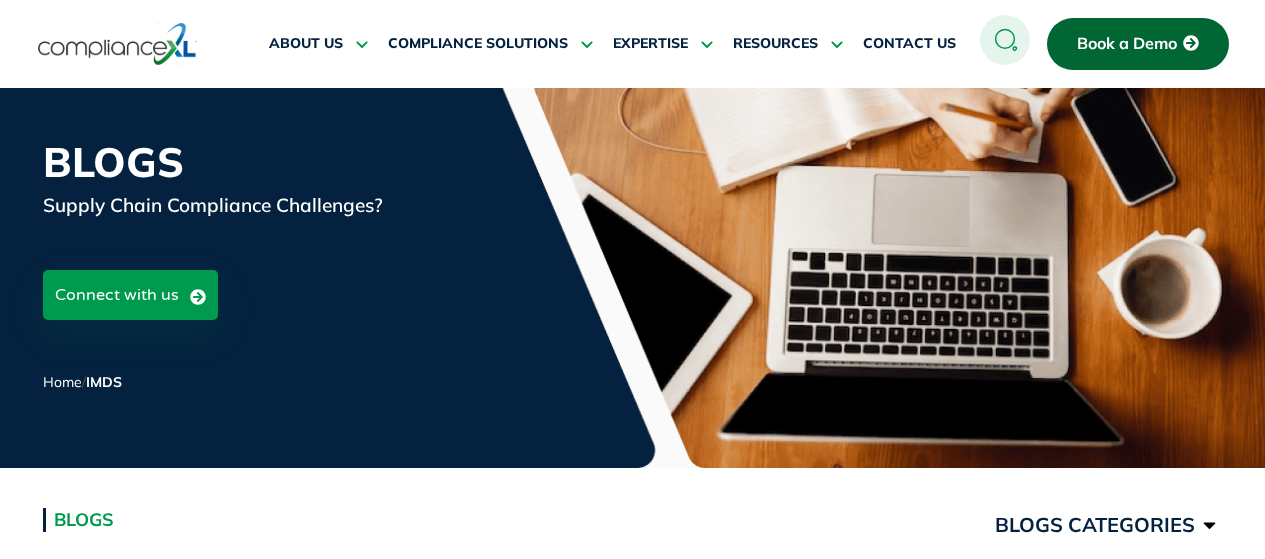 scroll, scrollTop: 333, scrollLeft: 0, axis: vertical 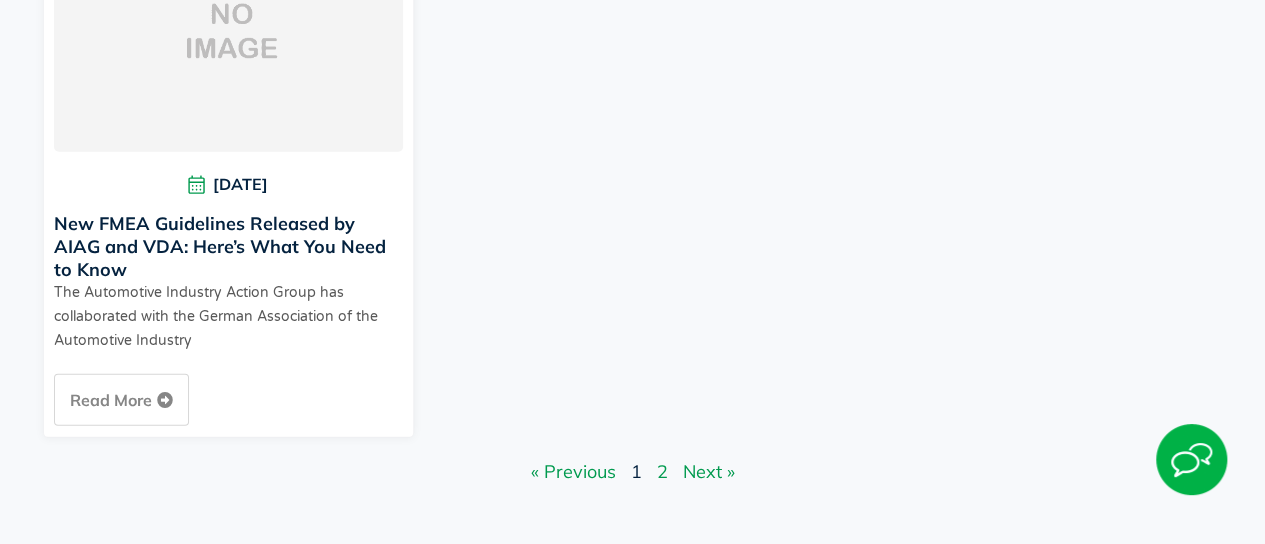 click on "Page 2" at bounding box center [662, 471] 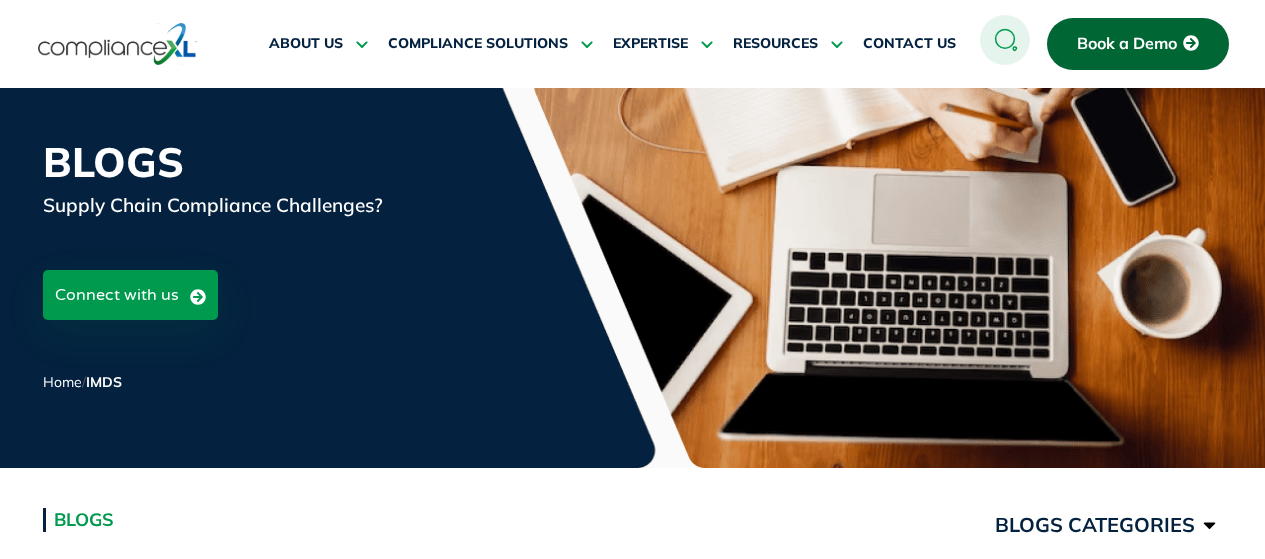 scroll, scrollTop: 187, scrollLeft: 0, axis: vertical 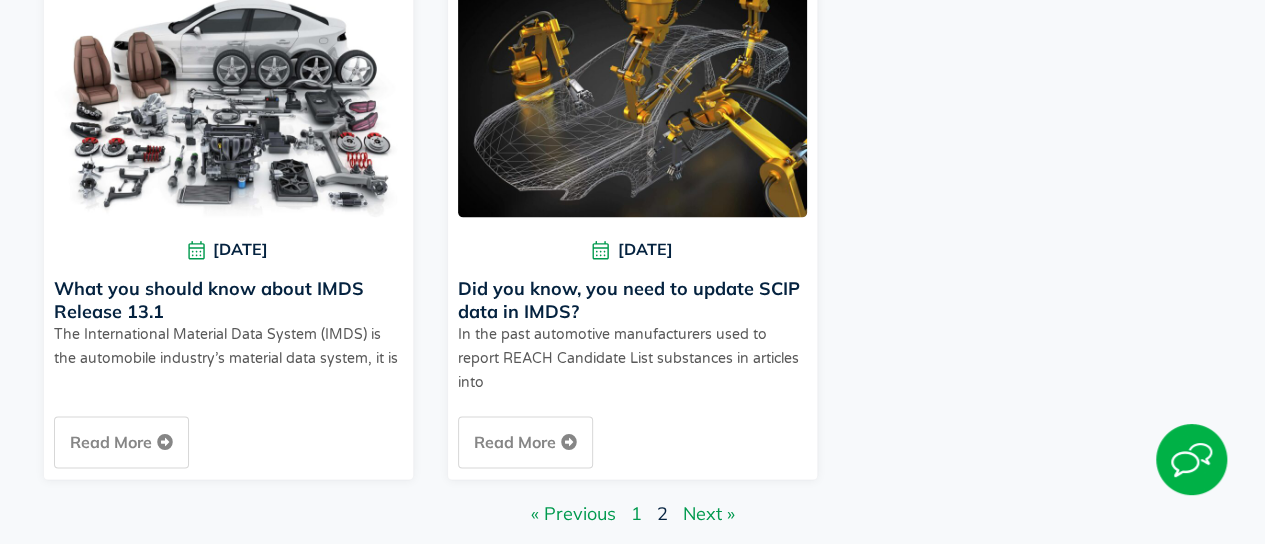 click on "Page 1" at bounding box center (636, 513) 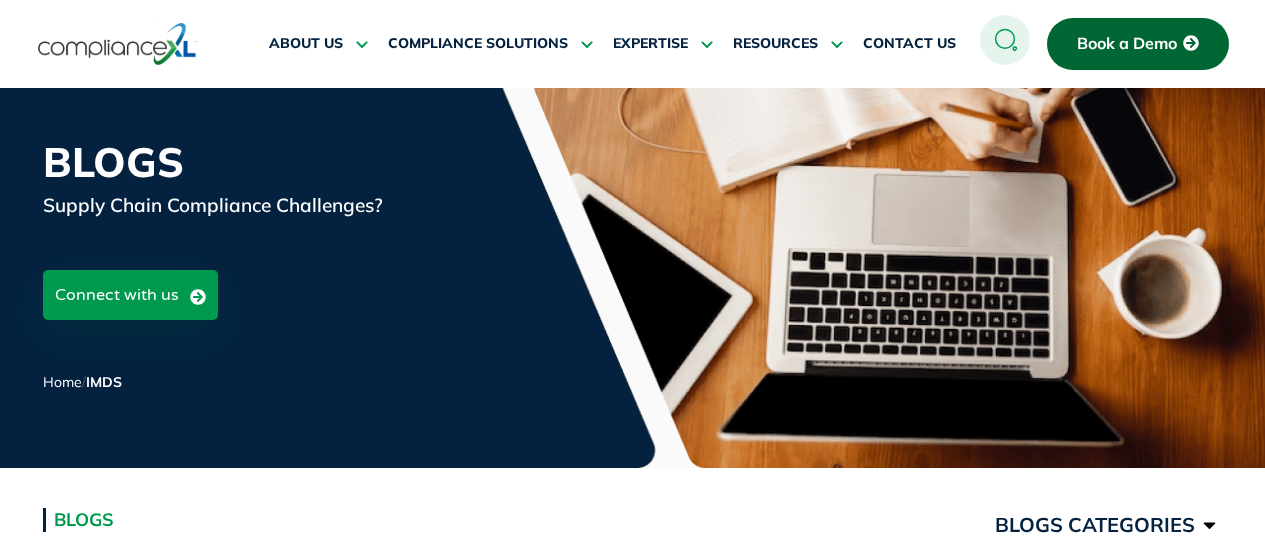 scroll, scrollTop: 333, scrollLeft: 0, axis: vertical 